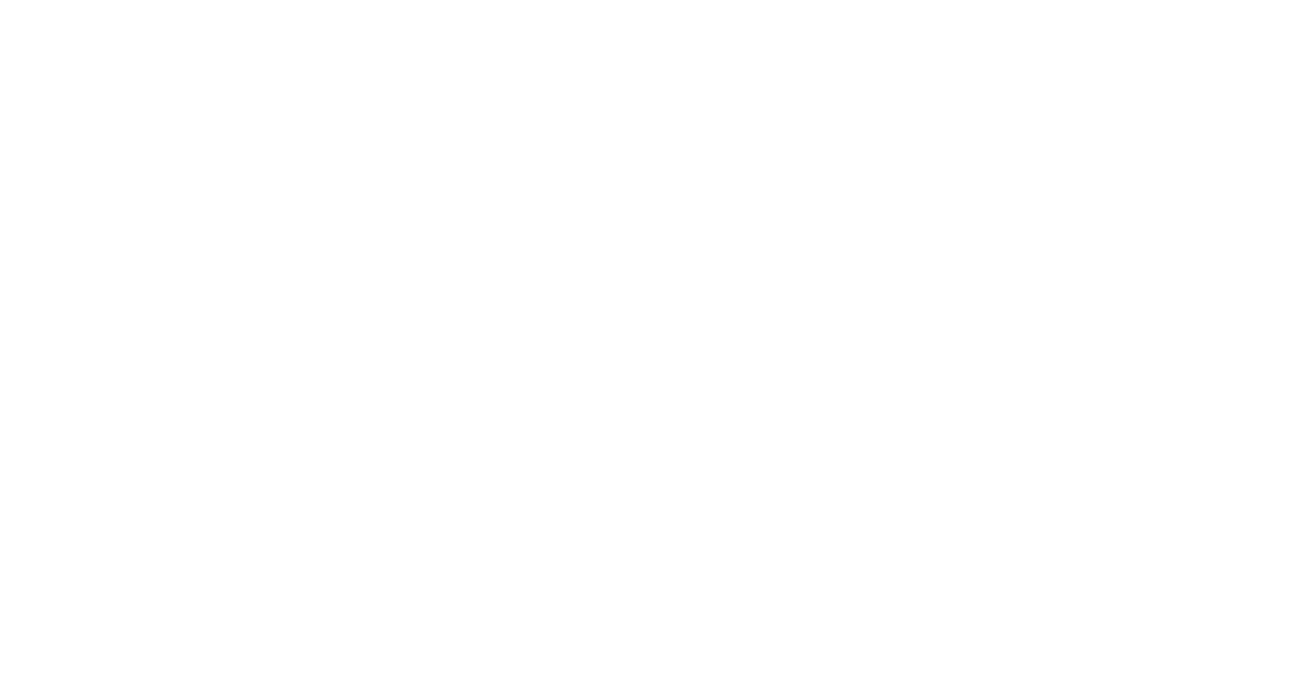 scroll, scrollTop: 0, scrollLeft: 0, axis: both 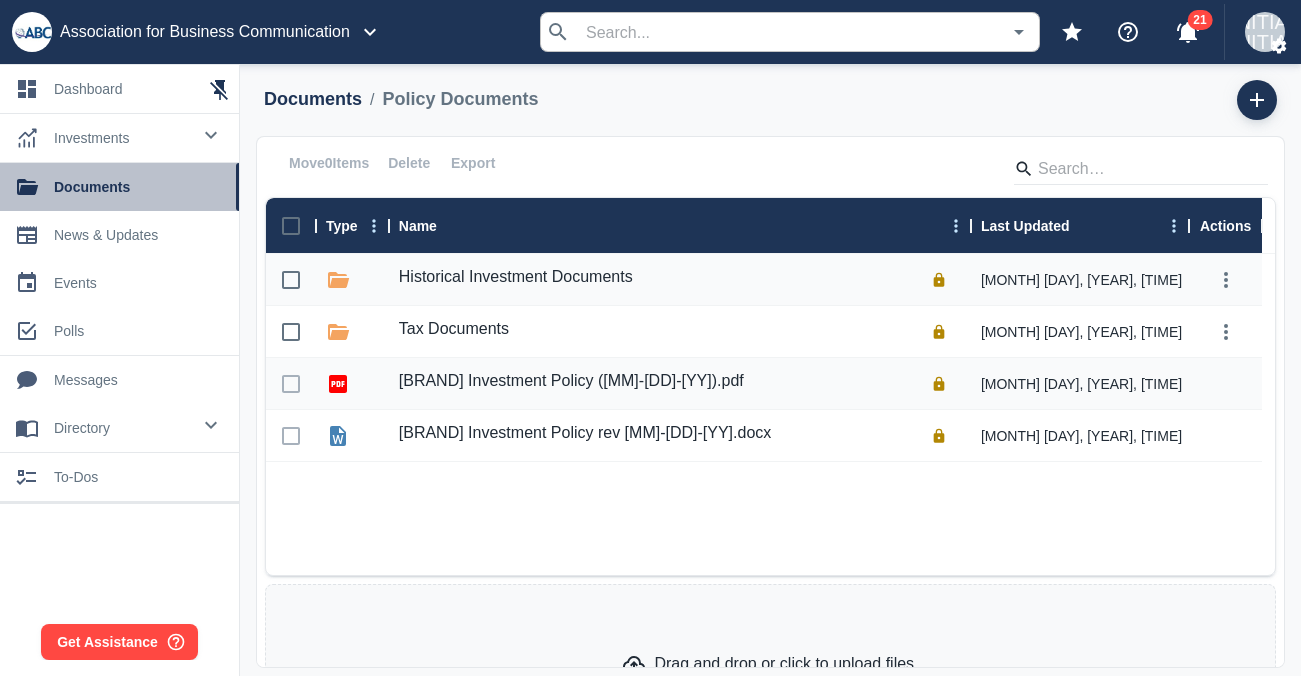 click on "documents" at bounding box center [138, 187] 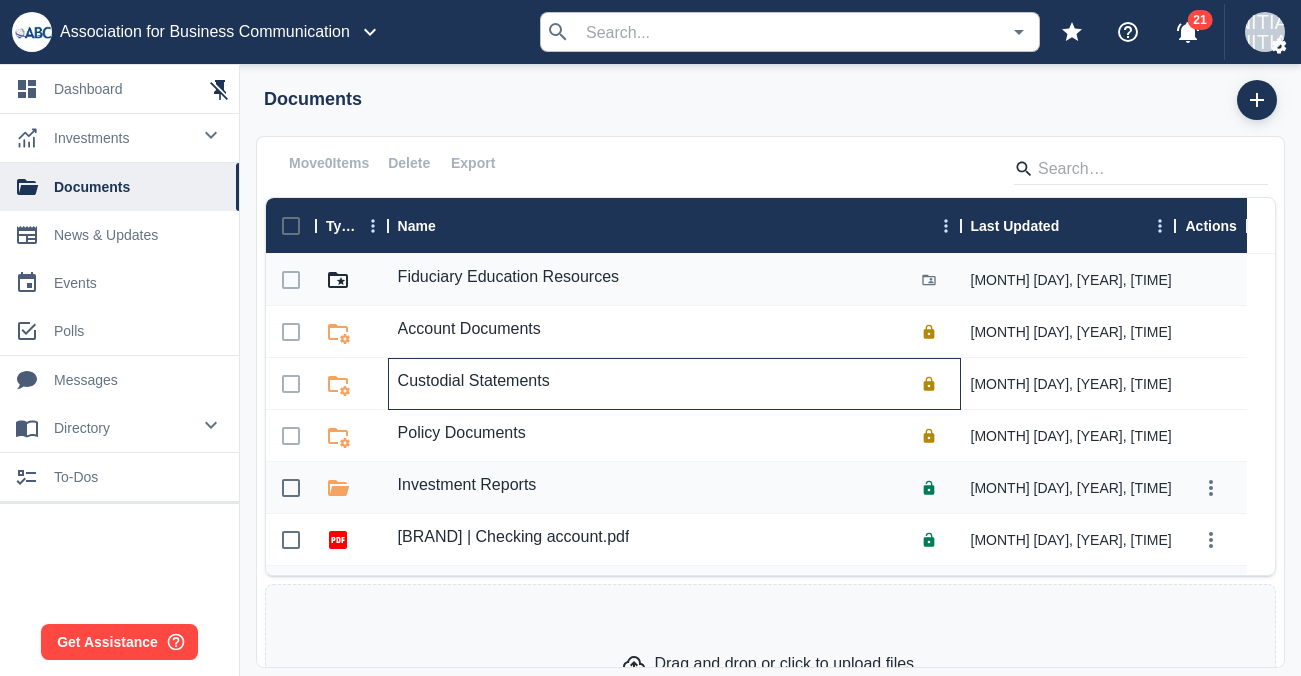 click on "Custodial Statements" at bounding box center (474, 381) 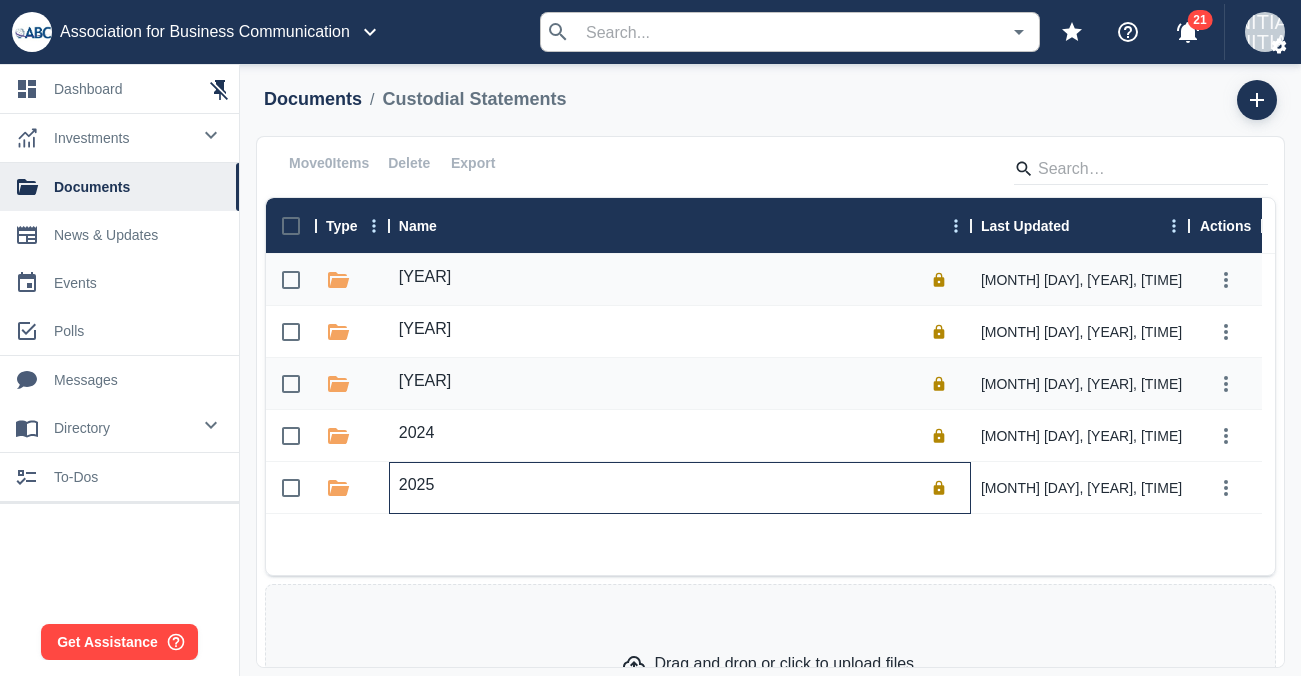 click on "2025" at bounding box center [677, 488] 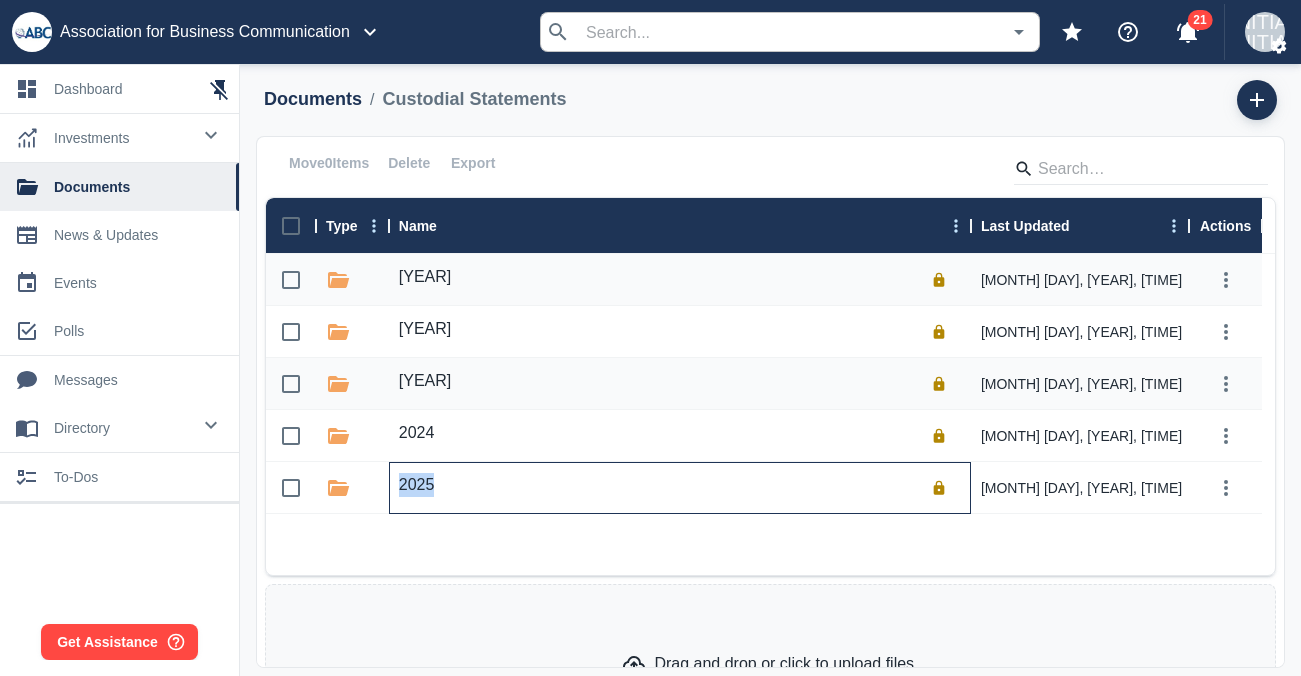 click on "2025" at bounding box center [677, 488] 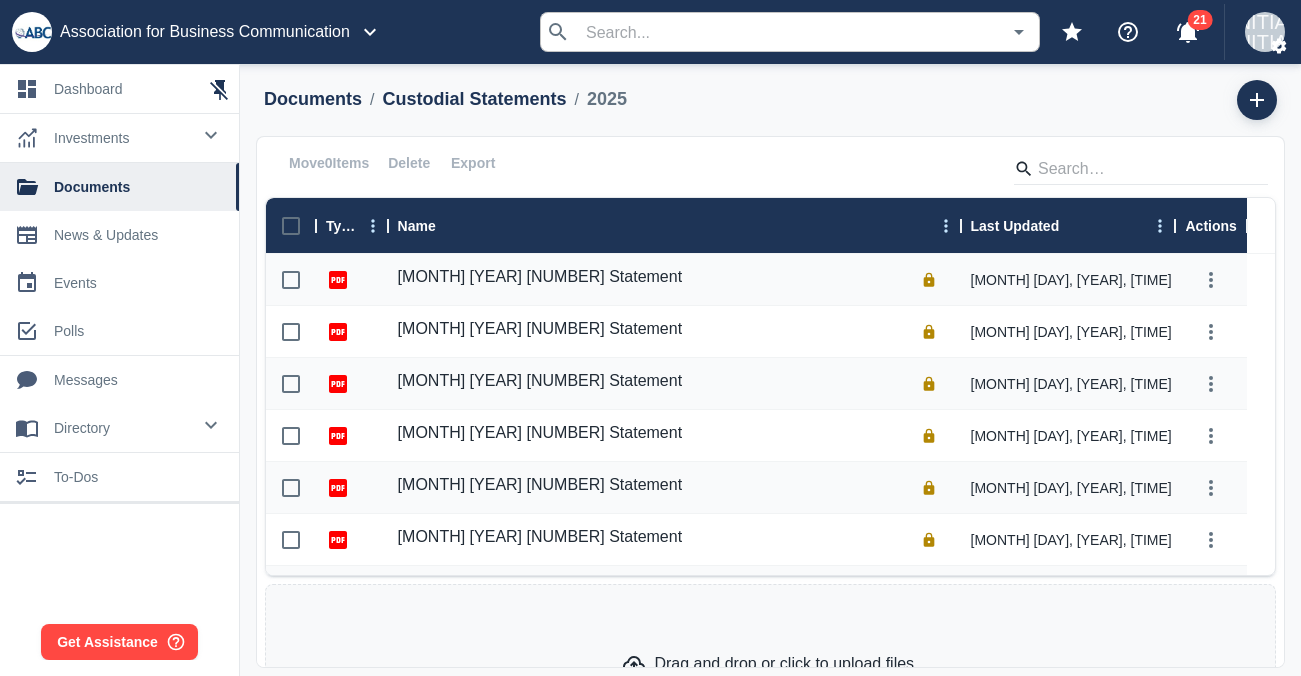 click at bounding box center (1073, 226) 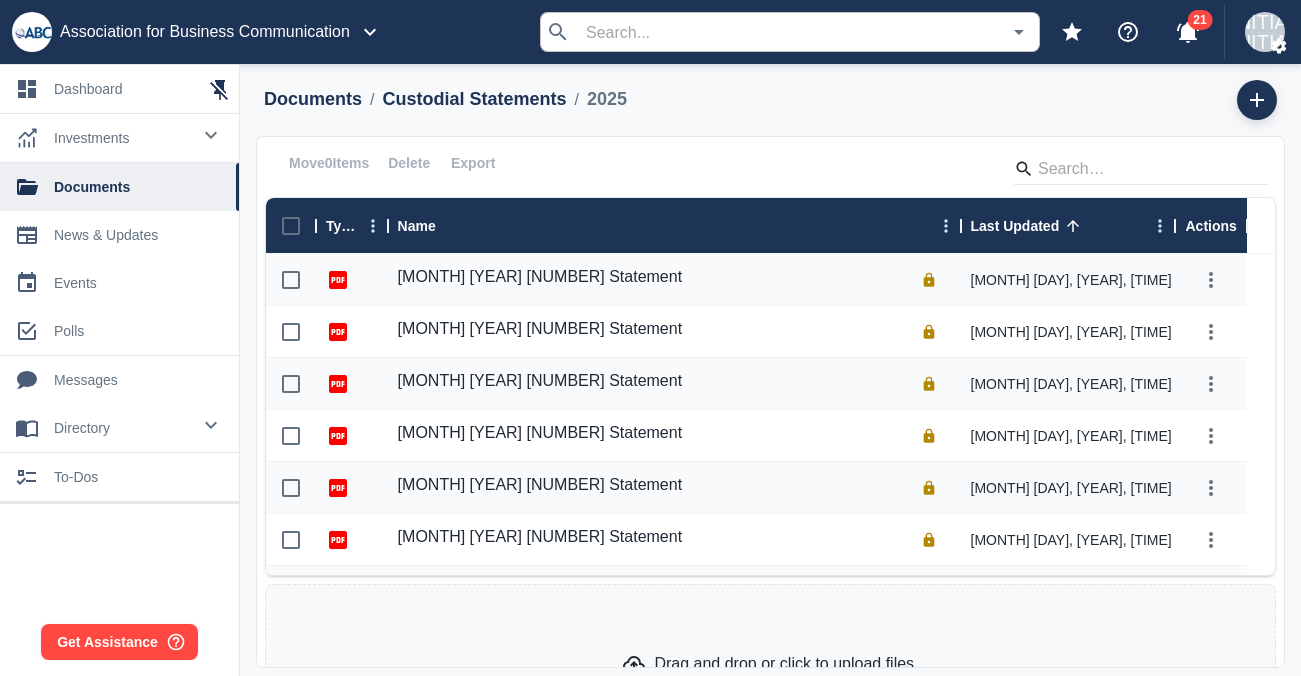 click on "Last Updated" at bounding box center [1015, 226] 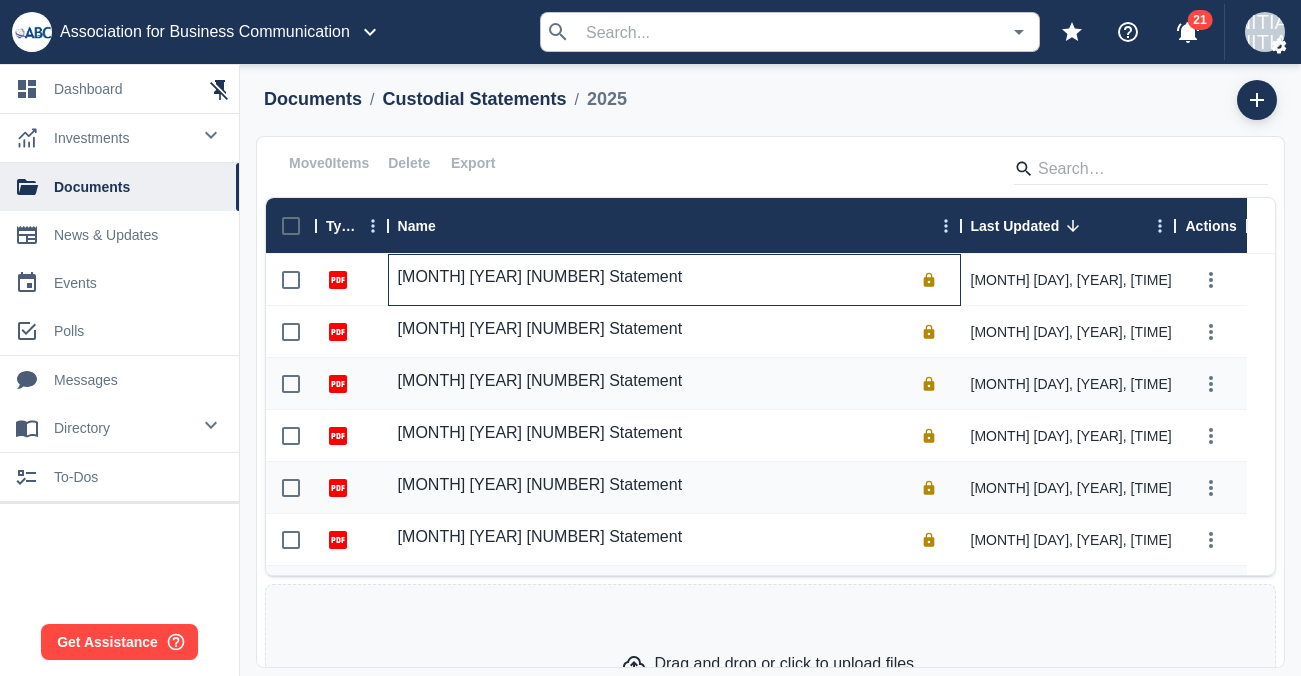 click on "[MONTH] [YEAR] [NUMBER] Statement" at bounding box center [674, 280] 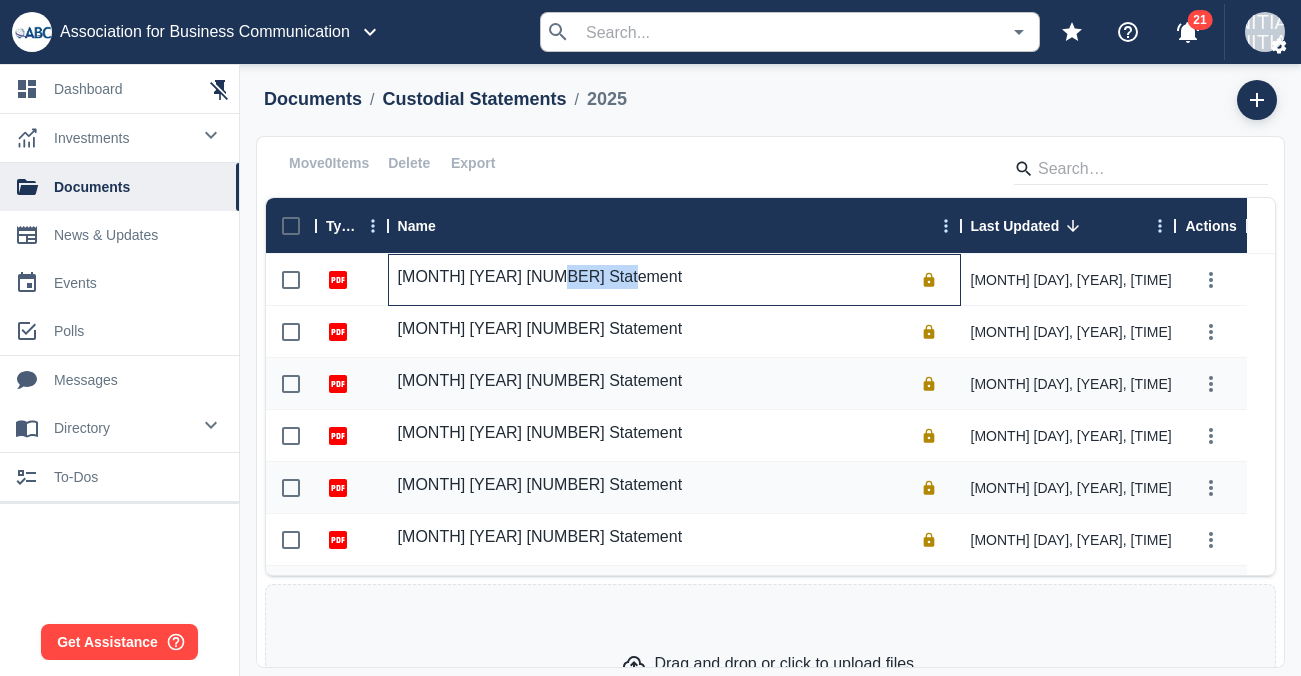 click on "[MONTH] [YEAR] [NUMBER] Statement" at bounding box center (674, 280) 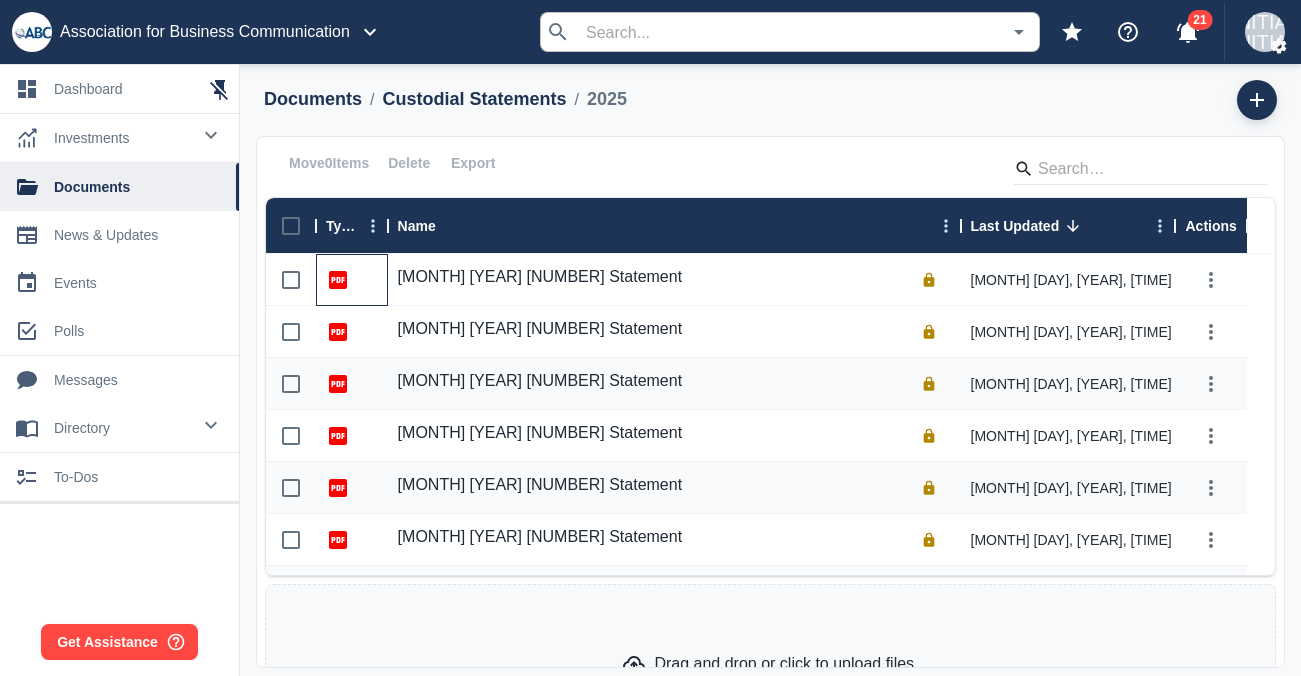 click at bounding box center [352, 280] 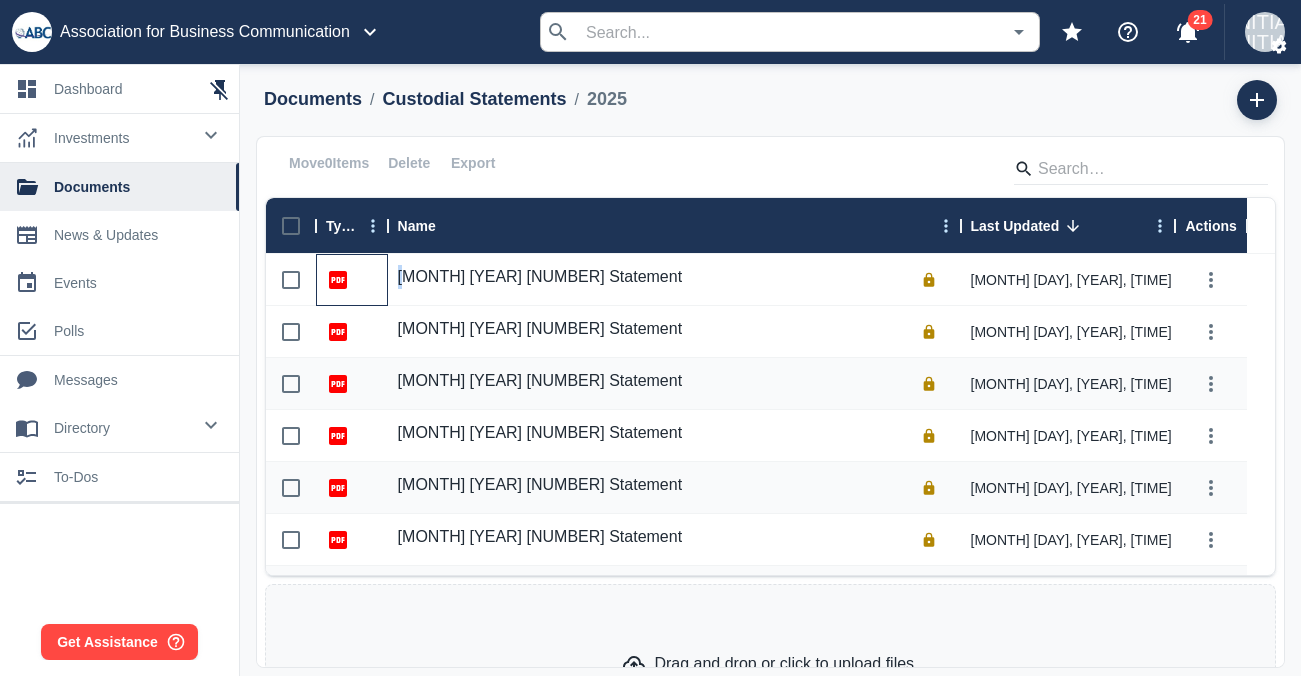 click at bounding box center (352, 280) 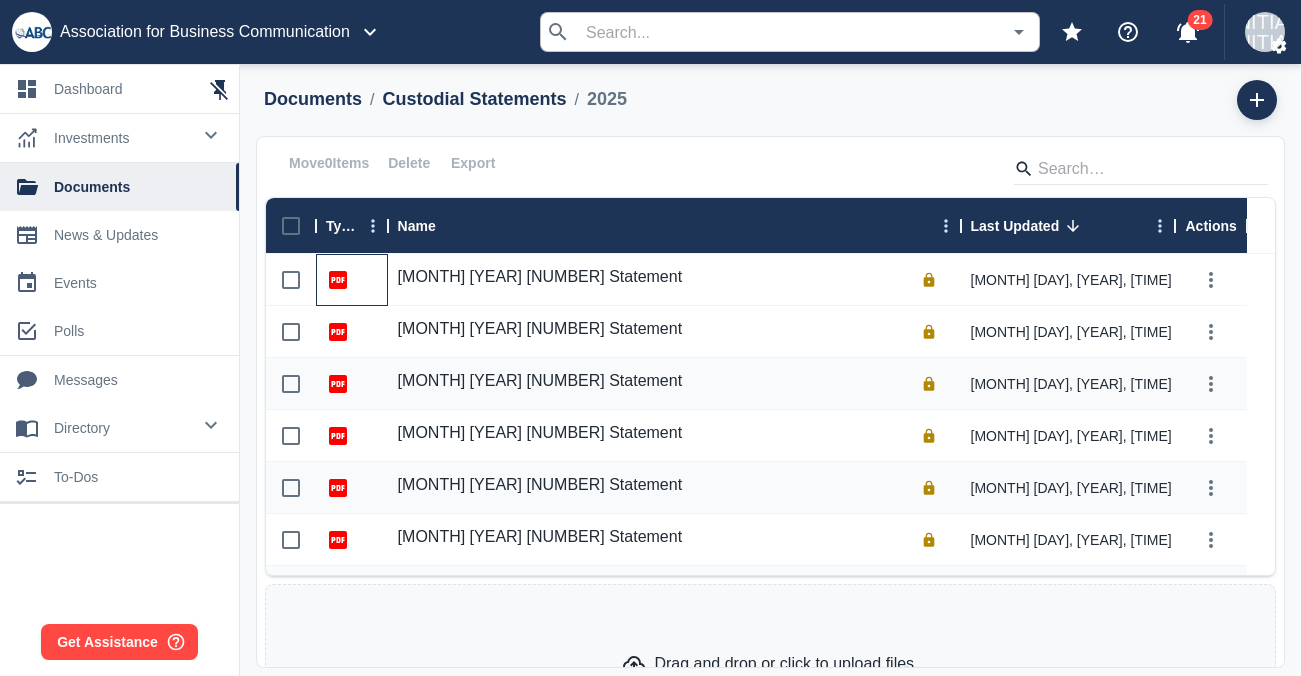 click at bounding box center [338, 280] 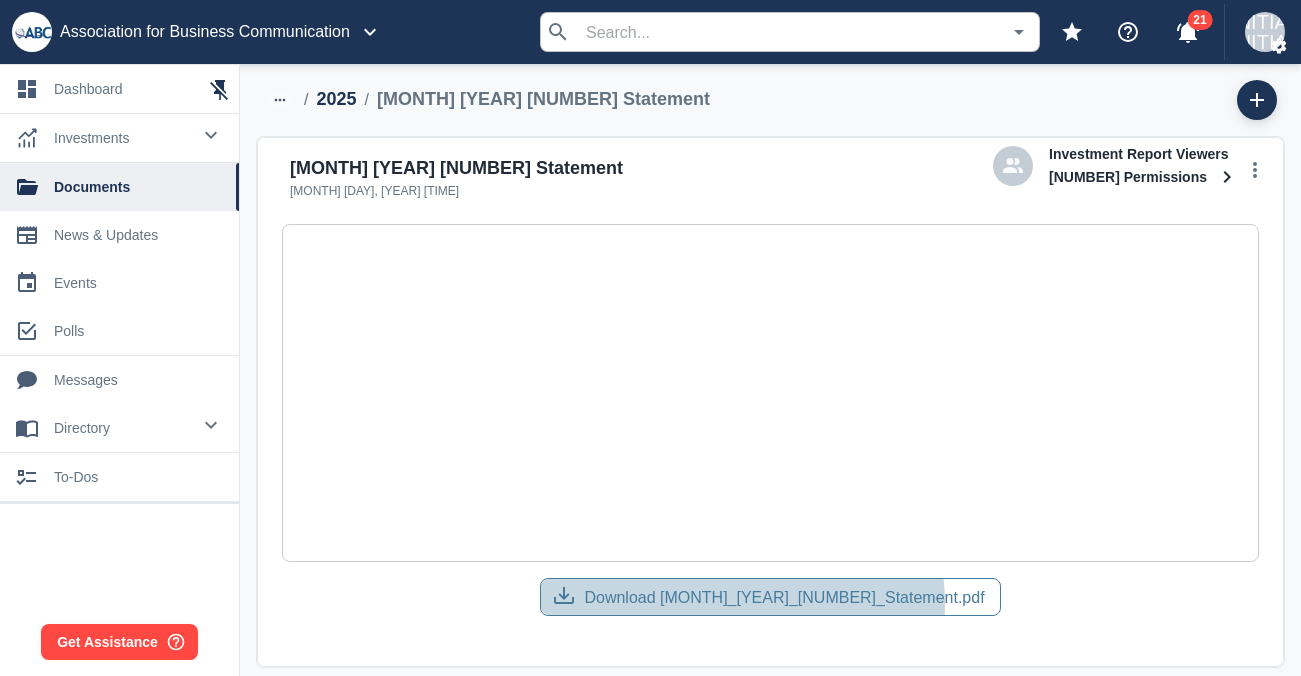 click on "Download [MONTH]_[YEAR]_[NUMBER]_Statement.pdf" at bounding box center [784, 597] 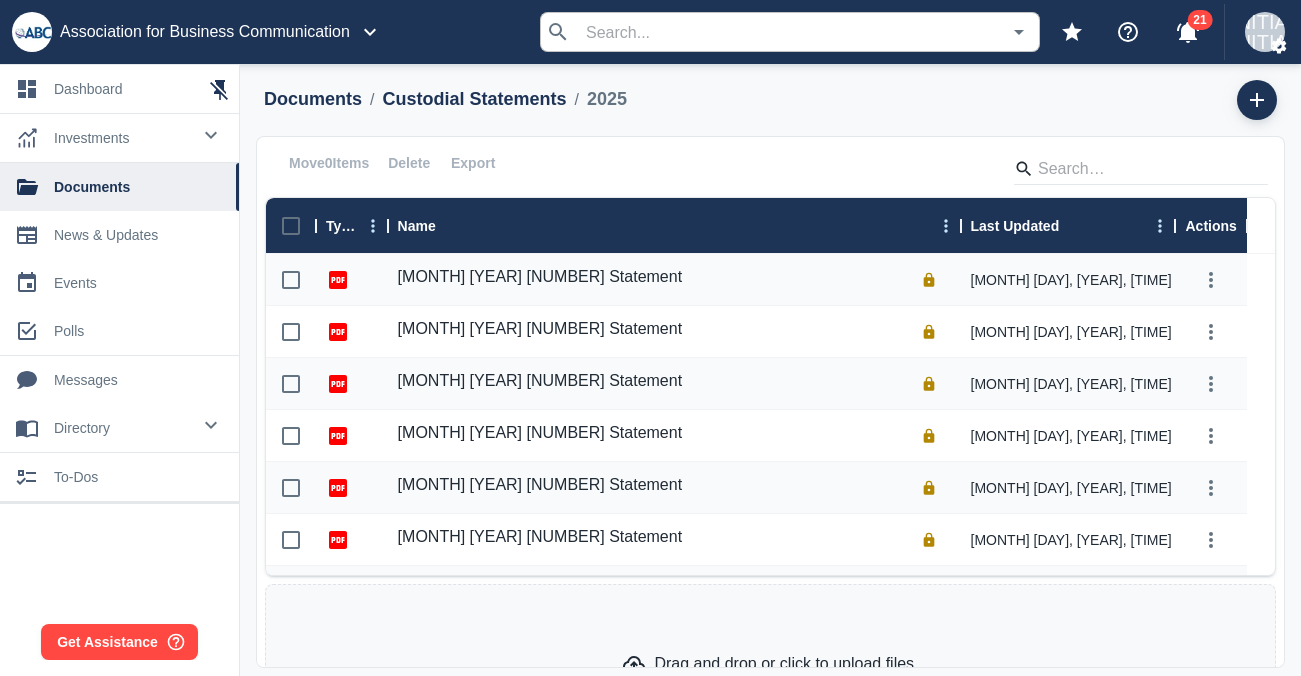 click on "Last Updated" at bounding box center [1015, 226] 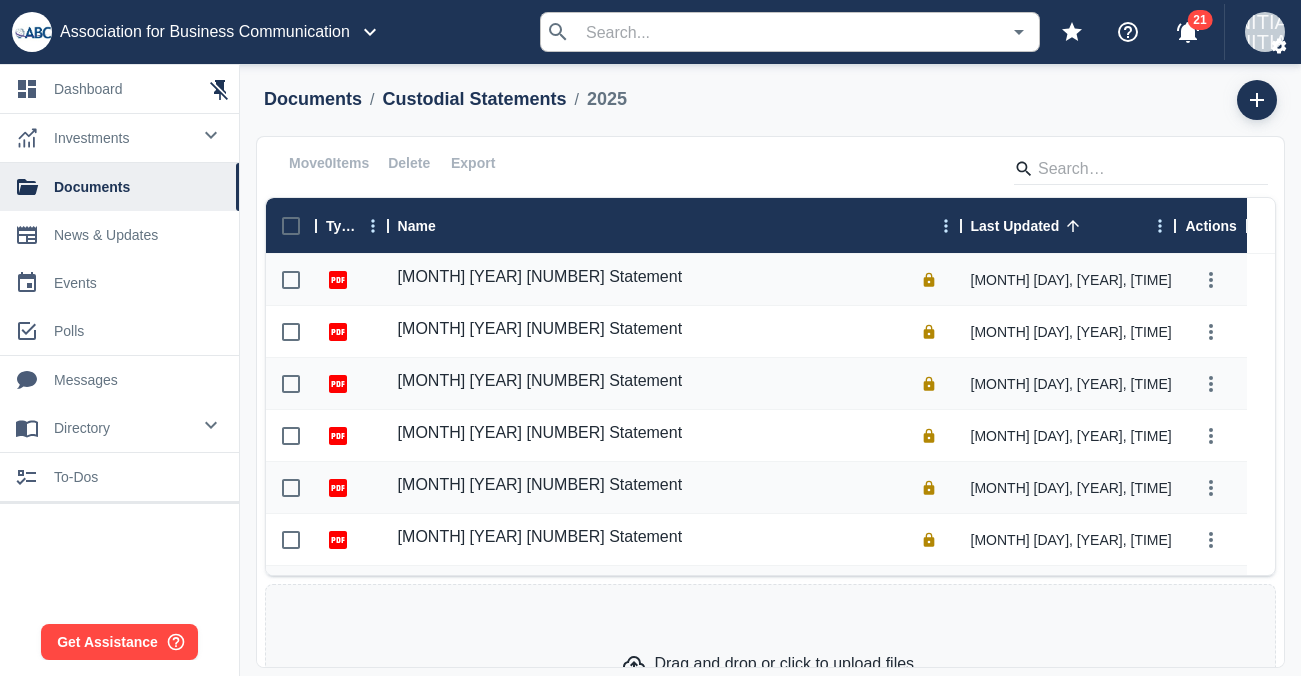 click on "Last Updated" at bounding box center (1015, 226) 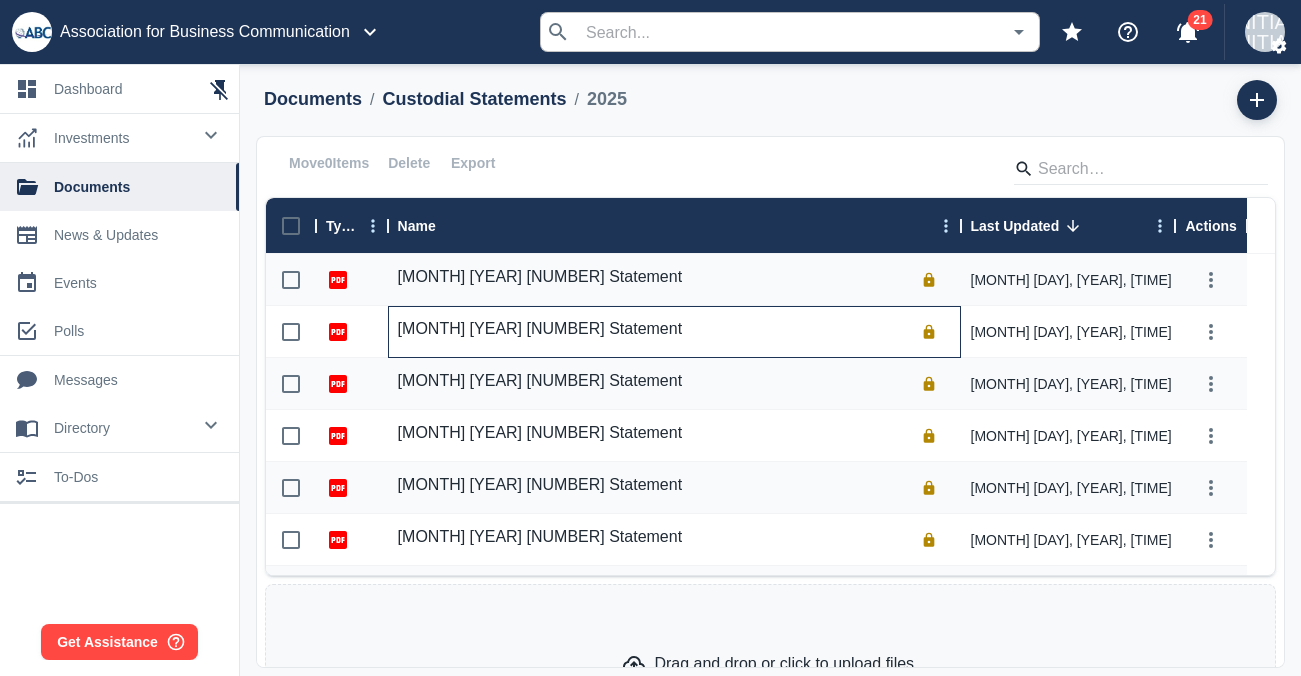 click on "[MONTH] [YEAR] [NUMBER] Statement" at bounding box center (540, 329) 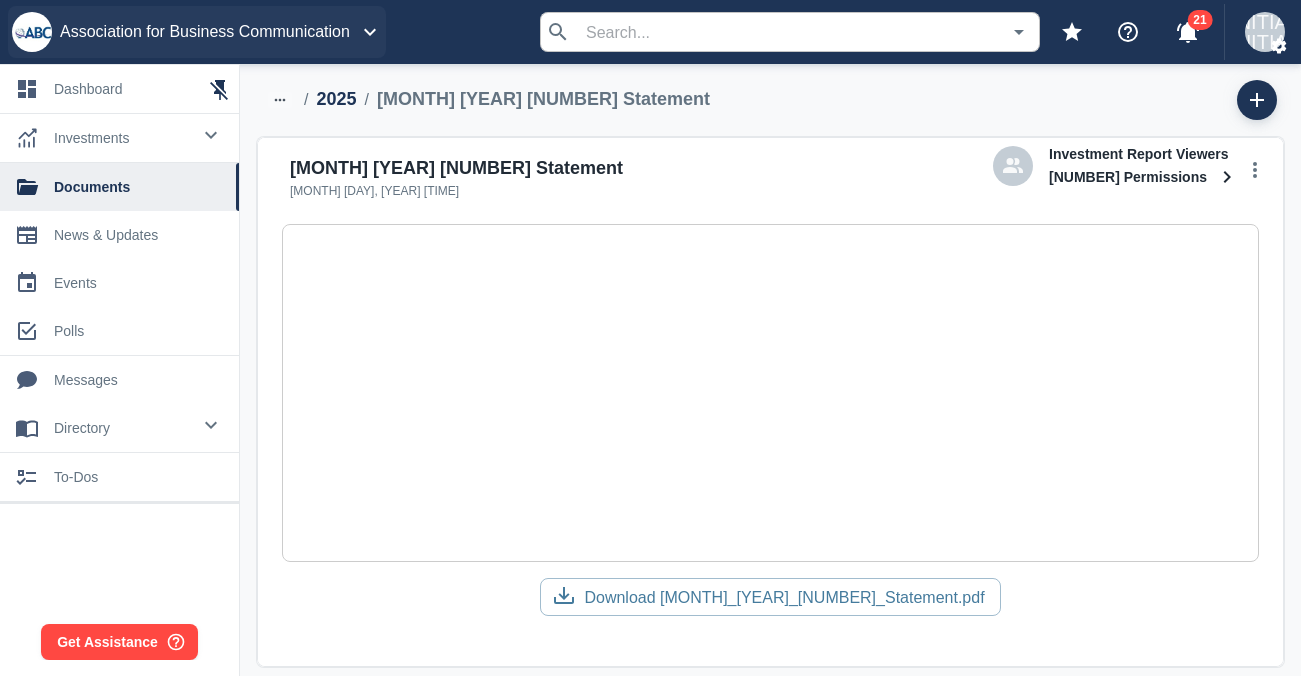 click at bounding box center [370, 32] 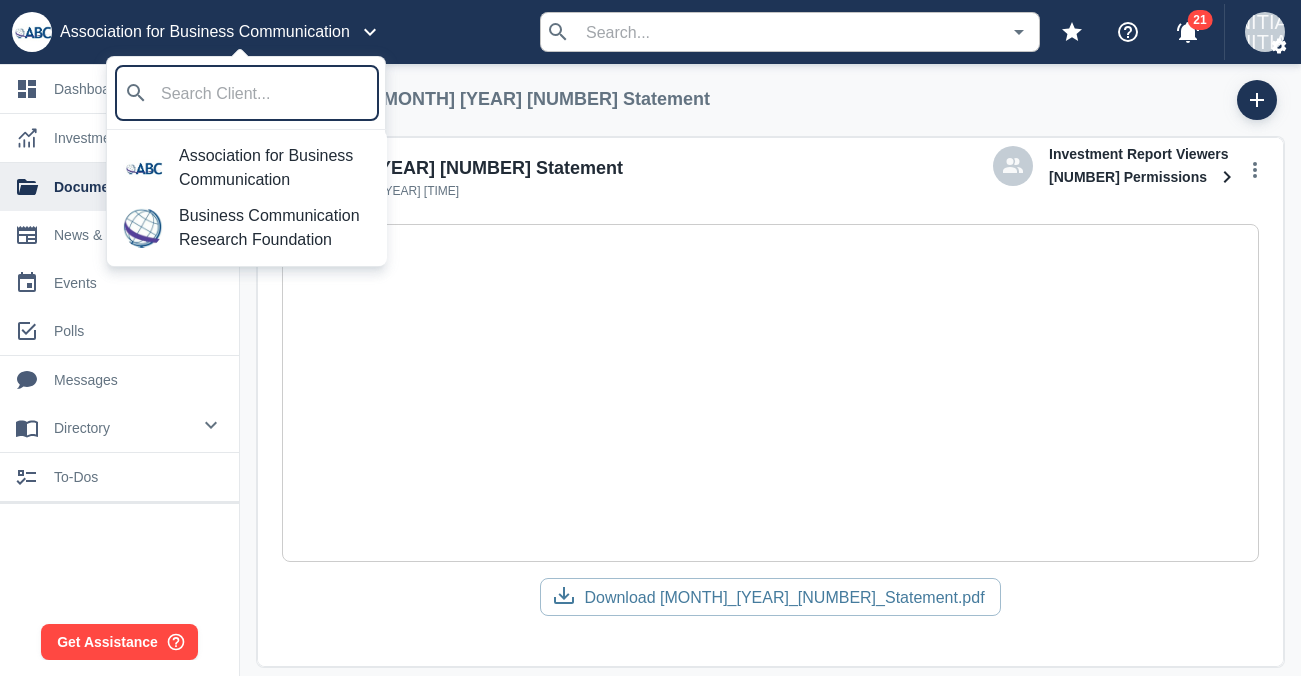 click on "Business Communication Research Foundation" at bounding box center [275, 228] 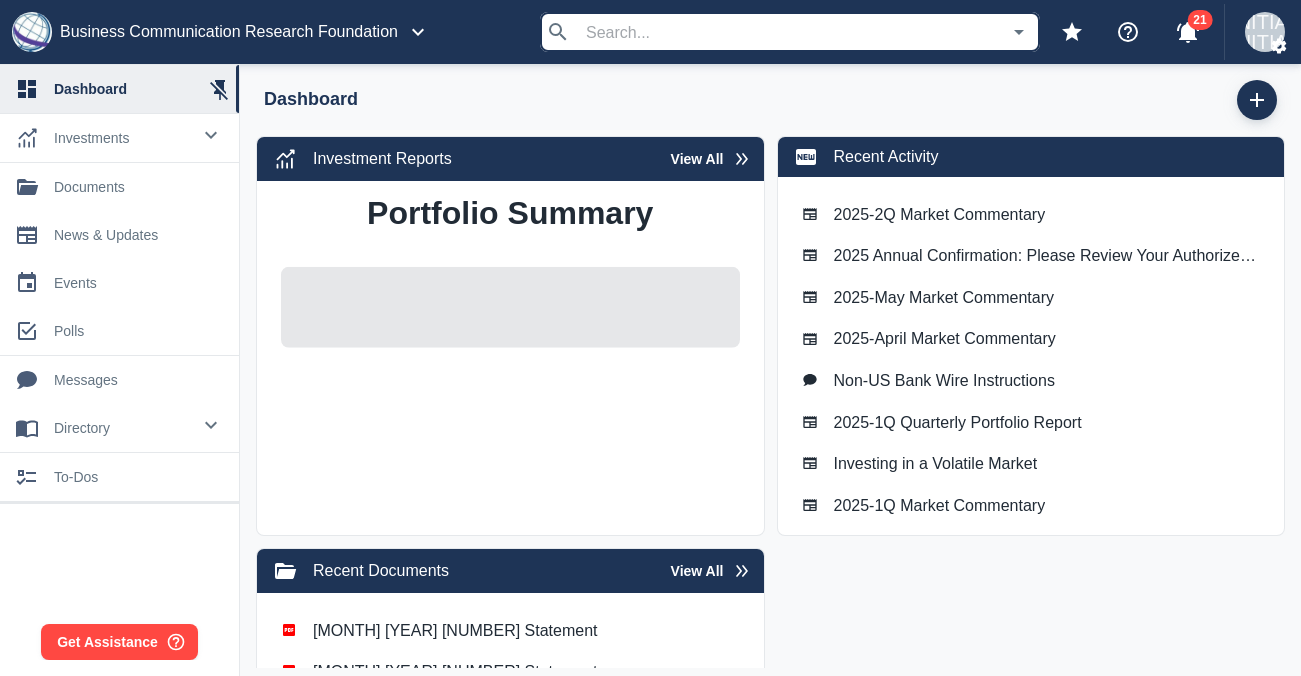click on "documents" at bounding box center [138, 187] 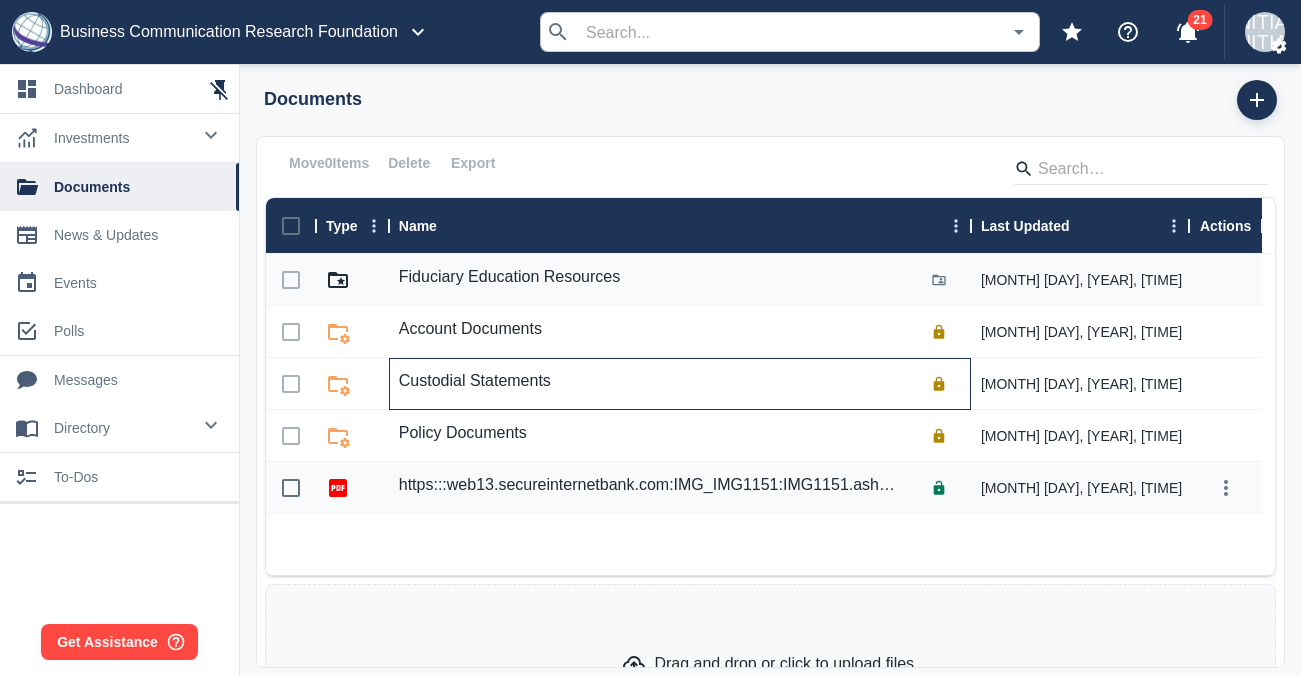 click on "Custodial Statements" at bounding box center [475, 381] 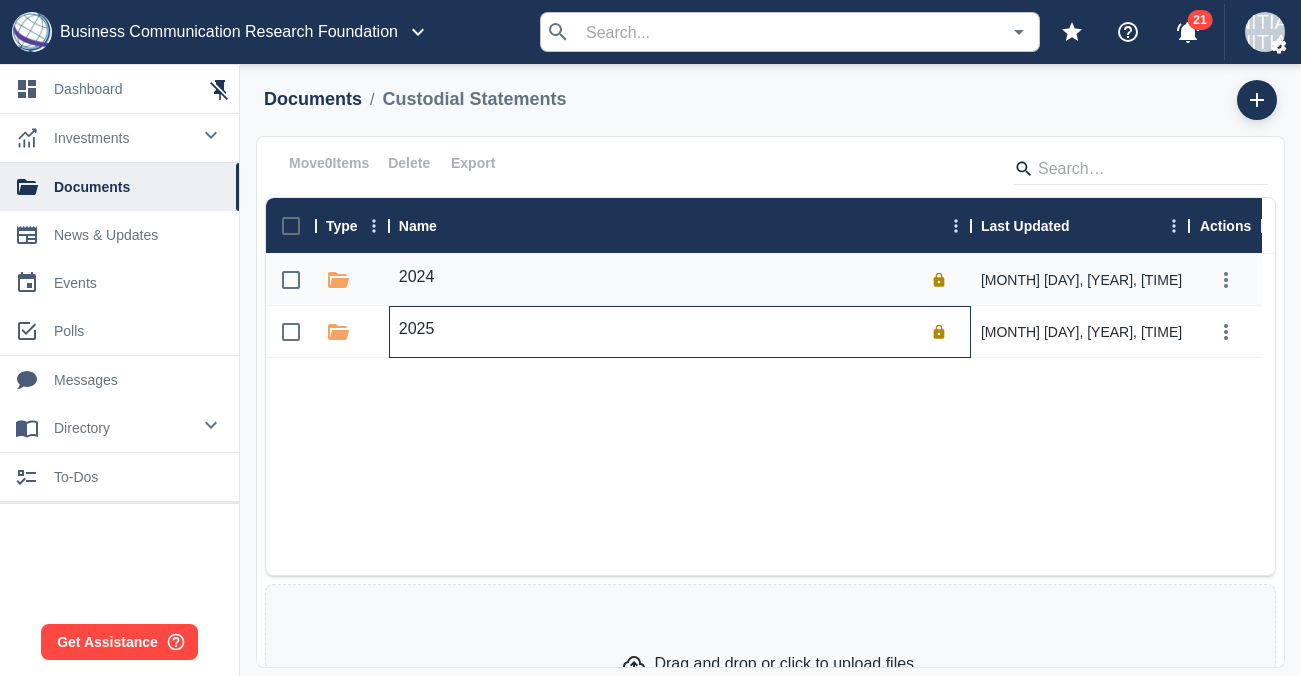 click on "2025" at bounding box center (677, 332) 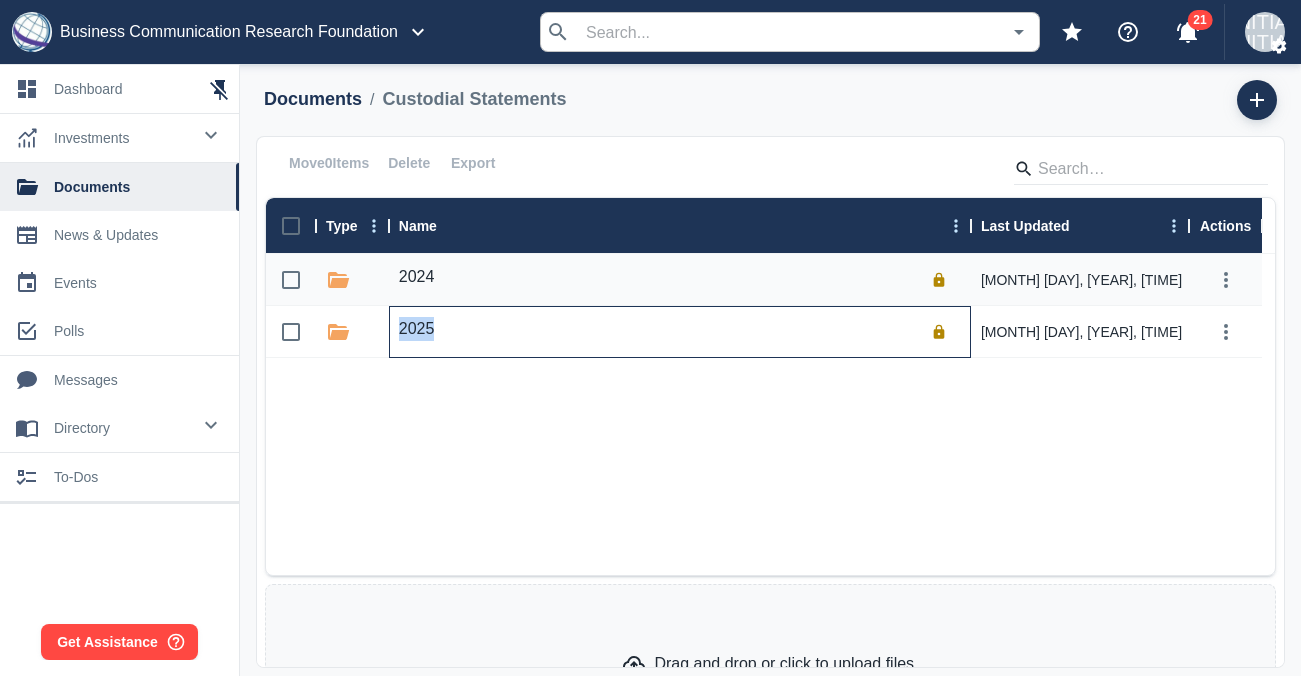 click on "2025" at bounding box center [677, 332] 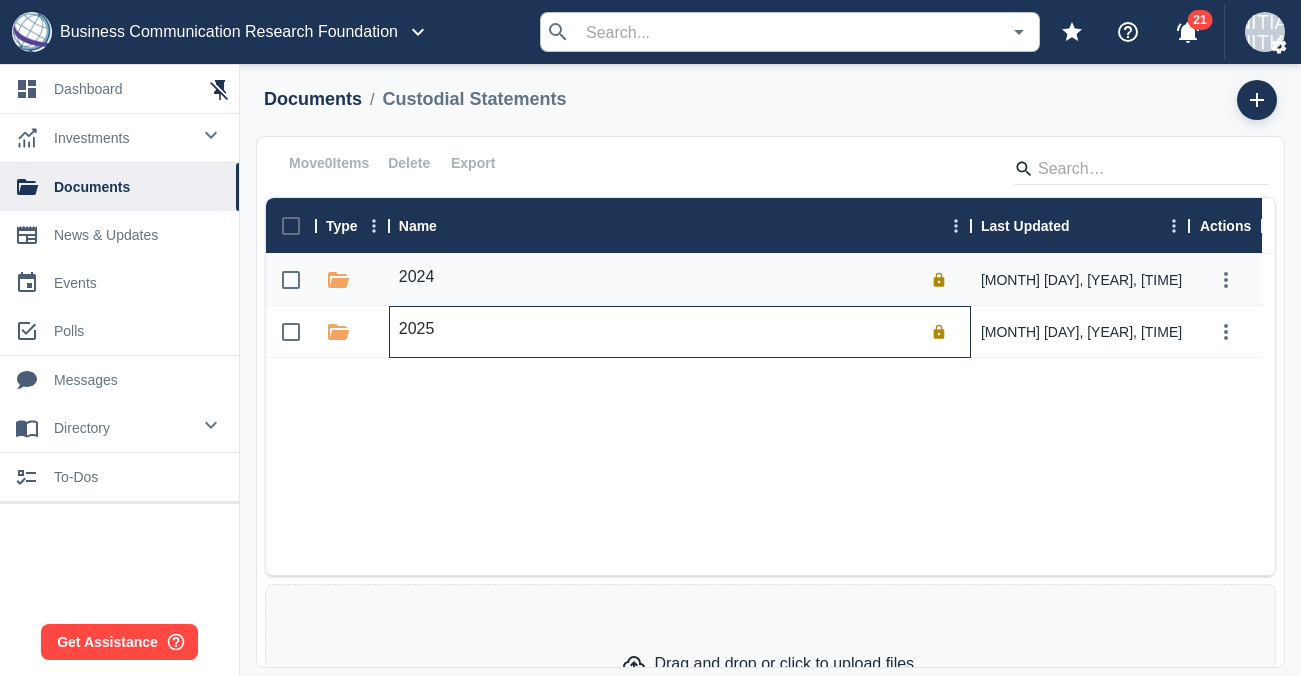 click on "2025" at bounding box center (417, 329) 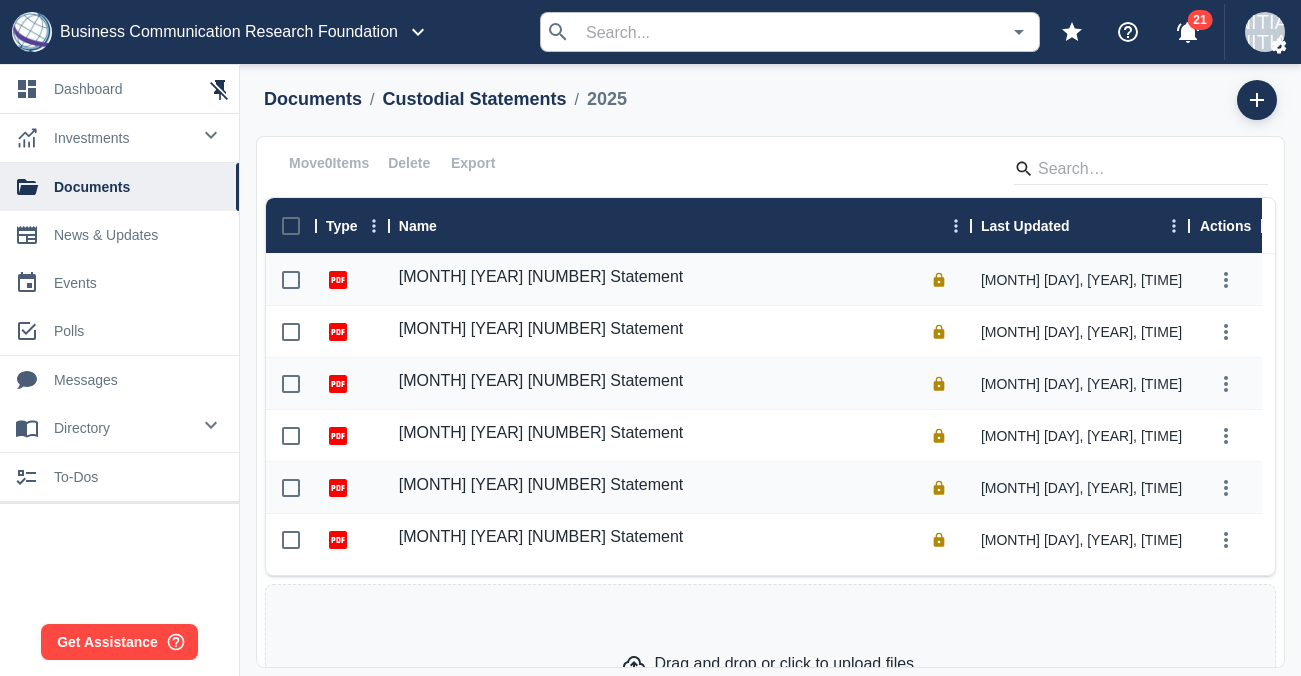 click on "Last Updated" at bounding box center [1025, 226] 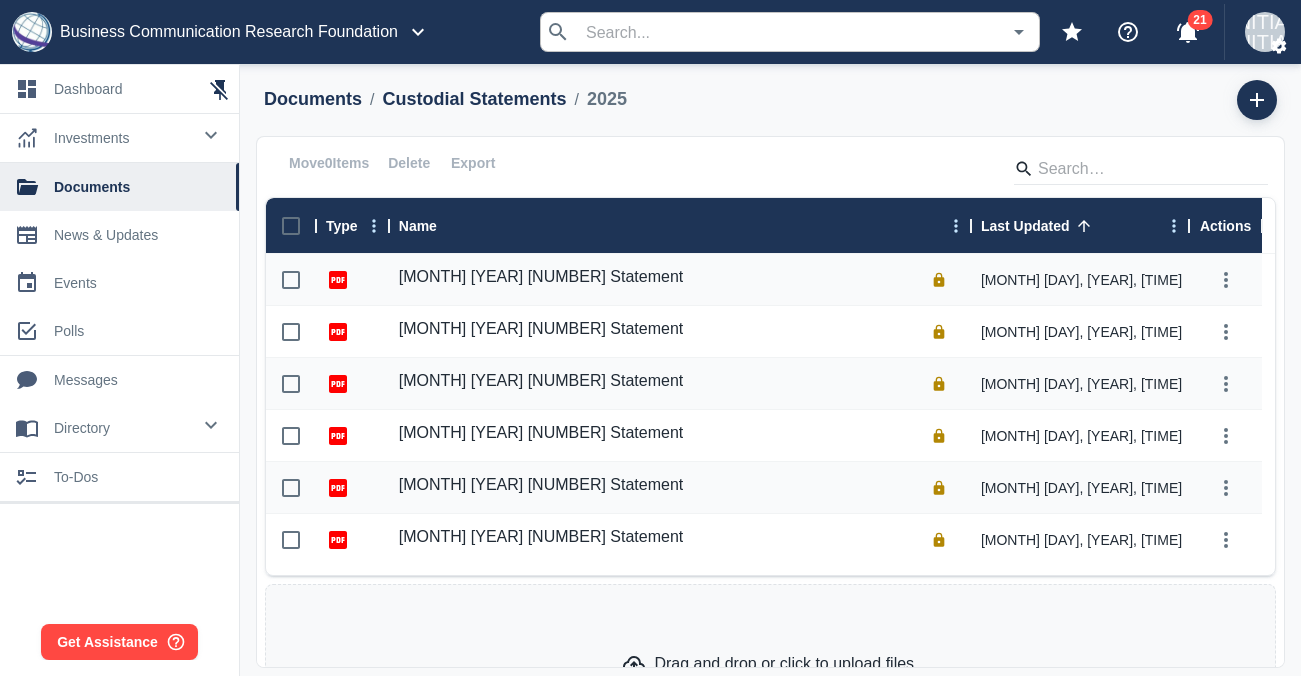 click on "Last Updated" at bounding box center (1025, 226) 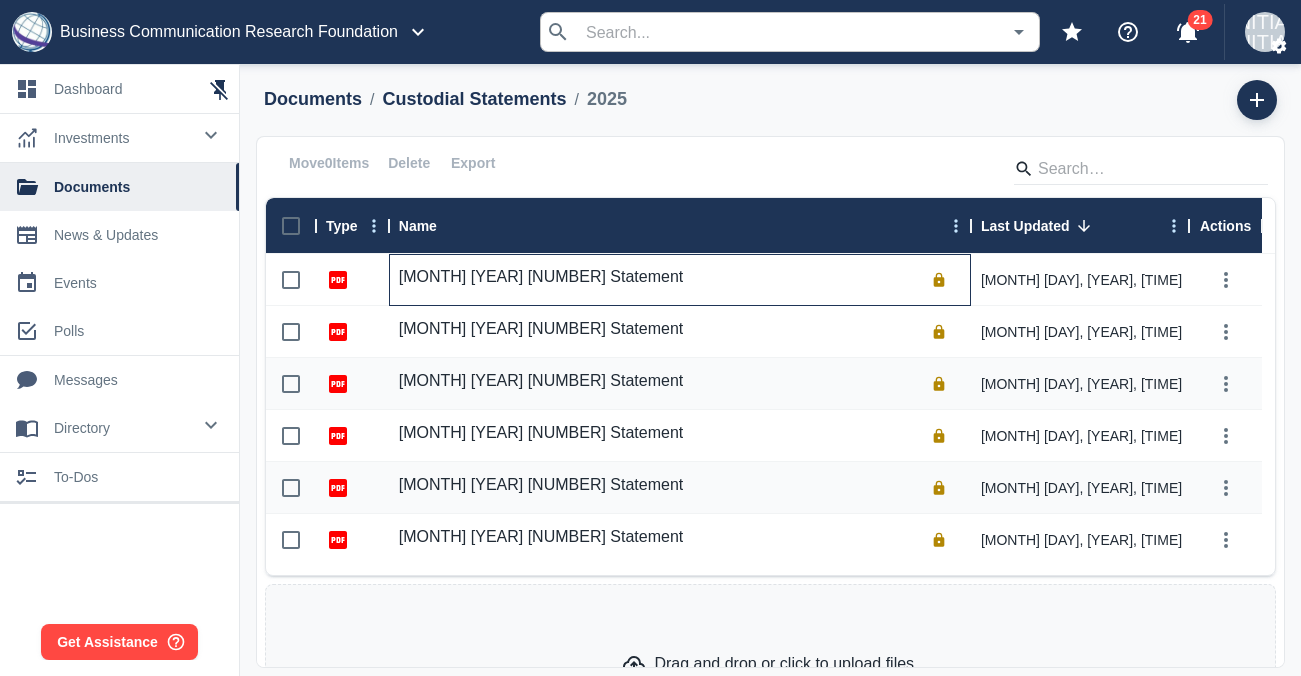 click on "[MONTH] [YEAR] [NUMBER] Statement" at bounding box center [541, 277] 